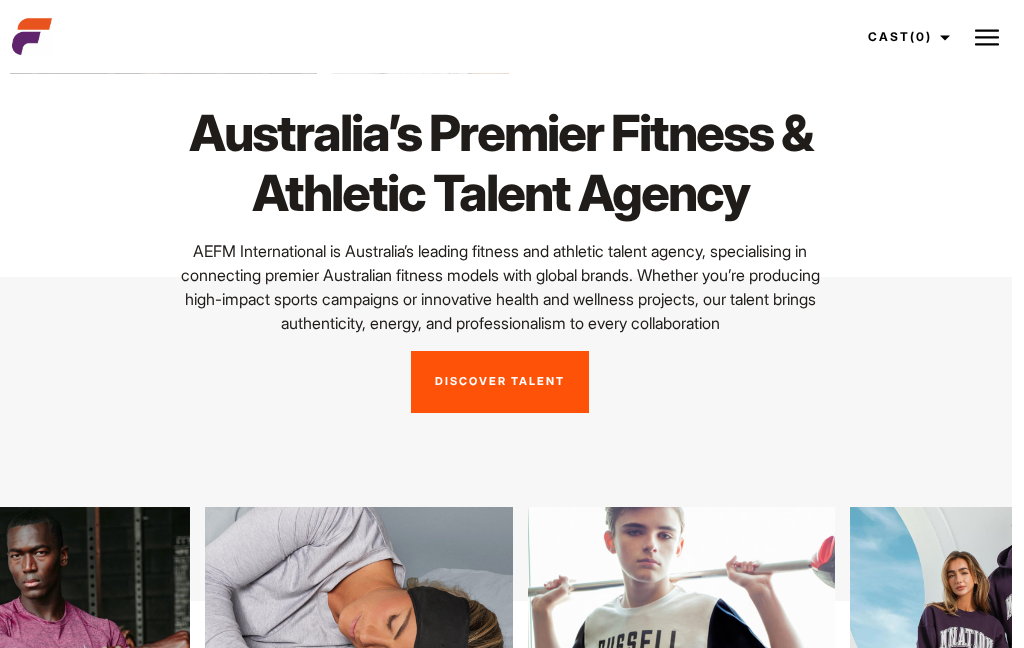 scroll, scrollTop: 0, scrollLeft: 12, axis: horizontal 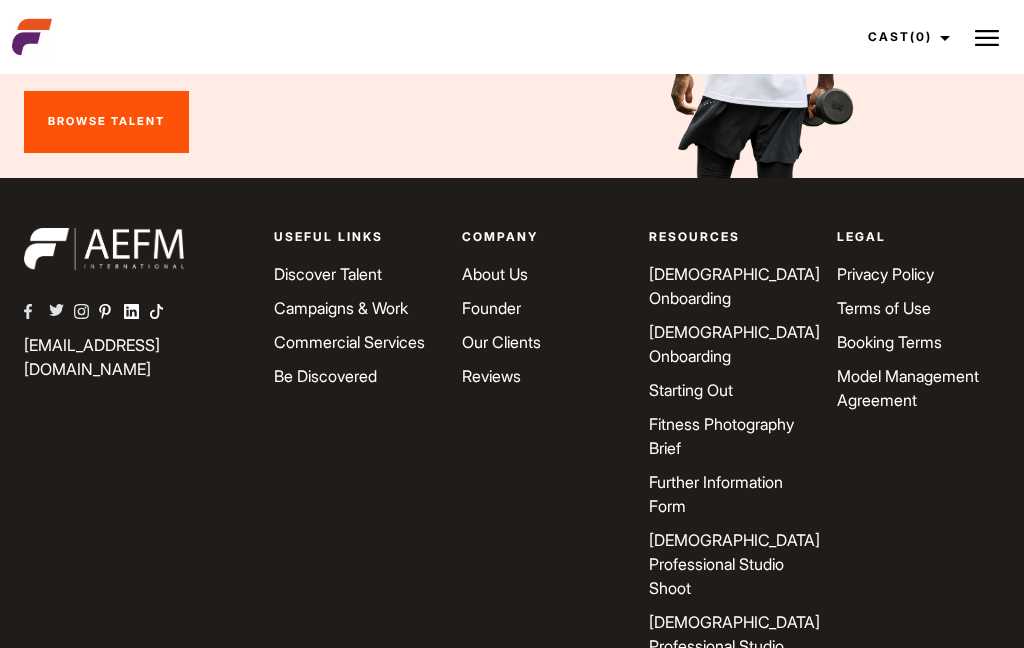 click at bounding box center [987, 38] 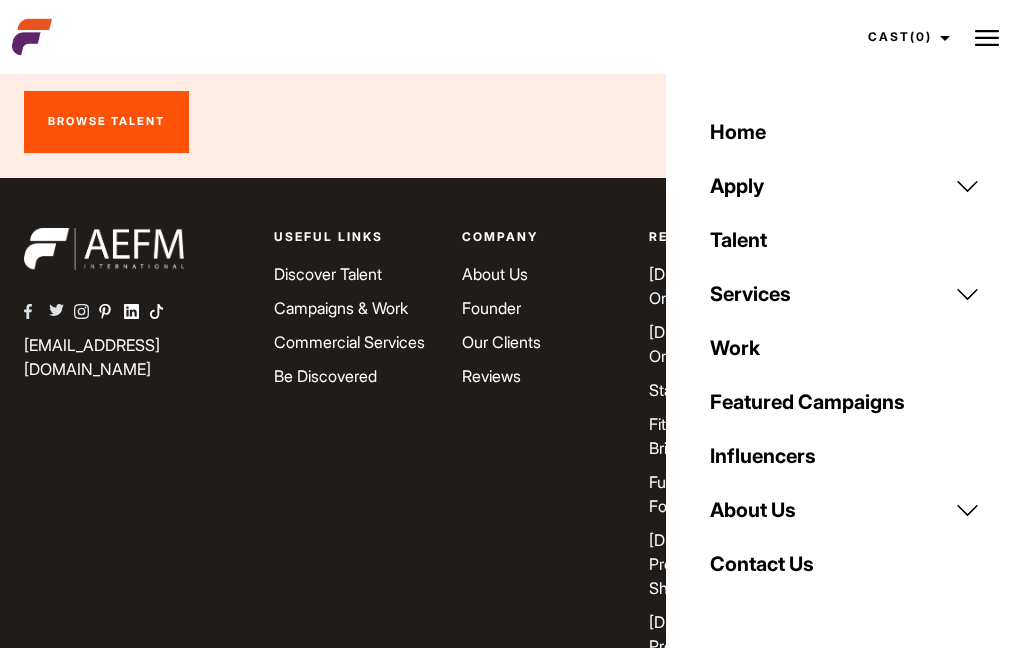 click on "About Us" at bounding box center (845, 510) 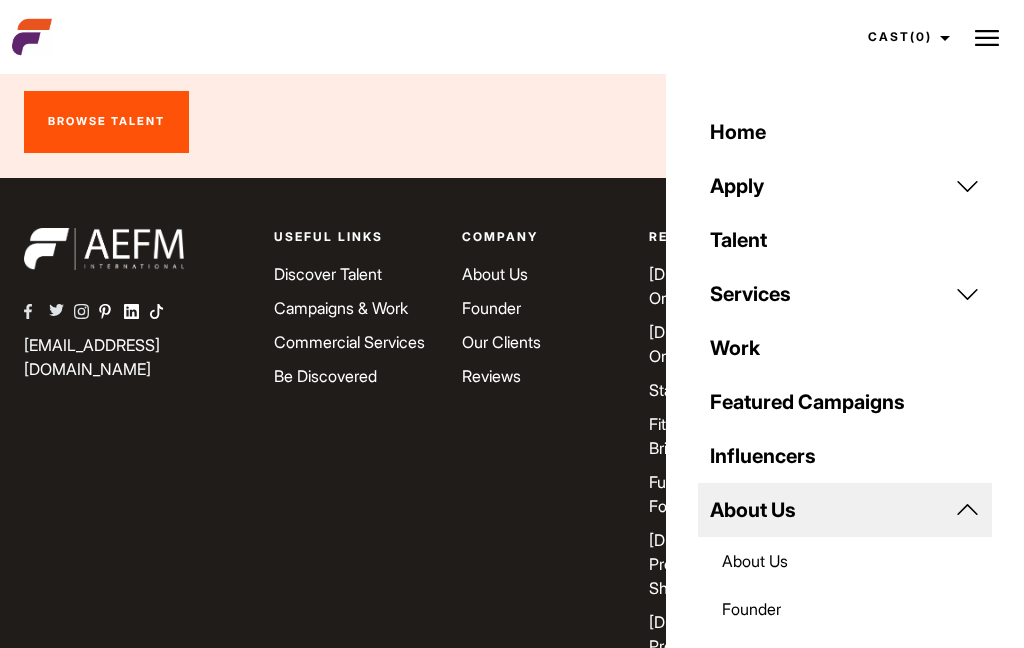 click on "About Us" at bounding box center [845, 561] 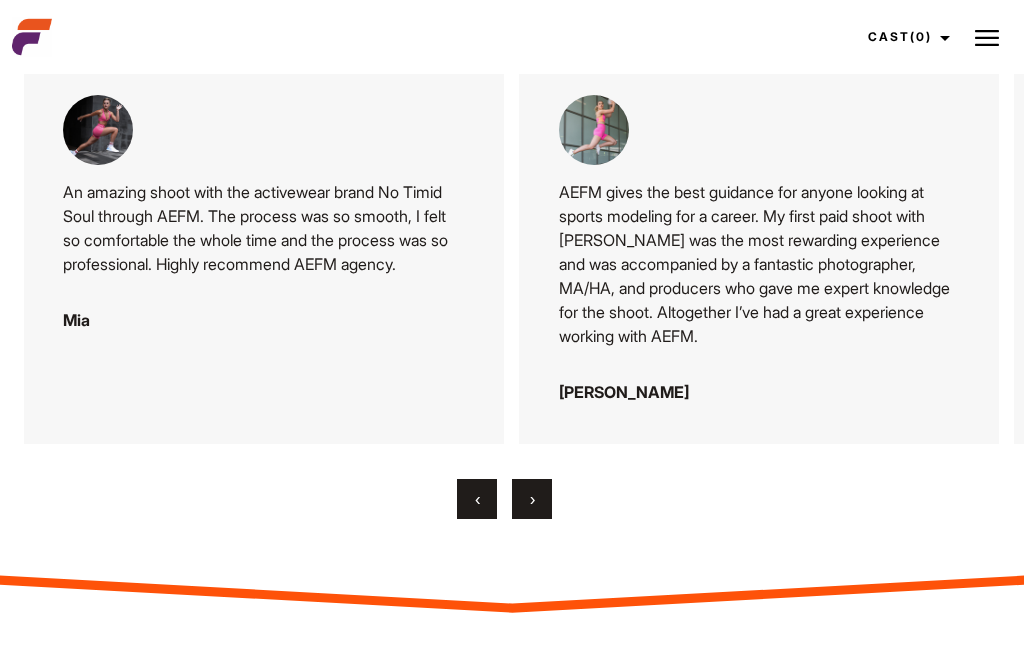 scroll, scrollTop: 3308, scrollLeft: 0, axis: vertical 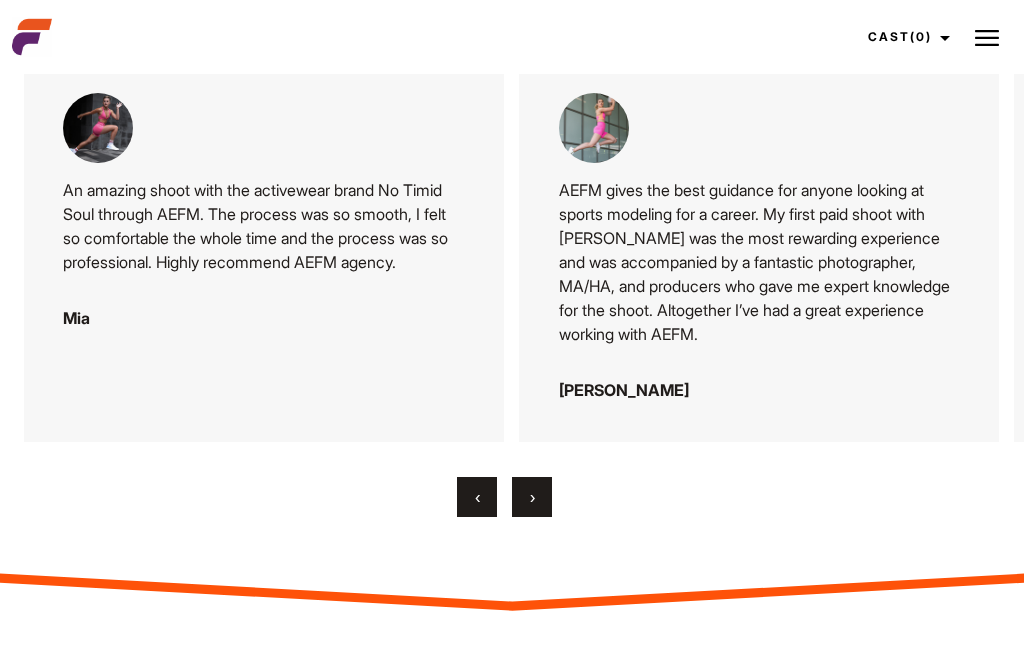 click on "›" at bounding box center (532, 497) 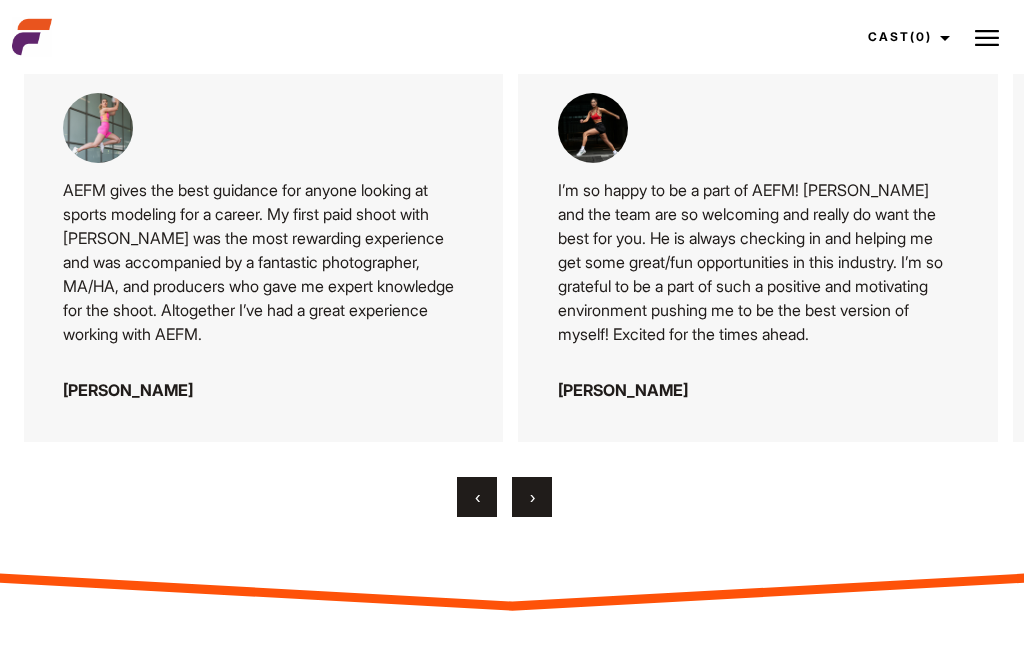 click on "›" at bounding box center (532, 497) 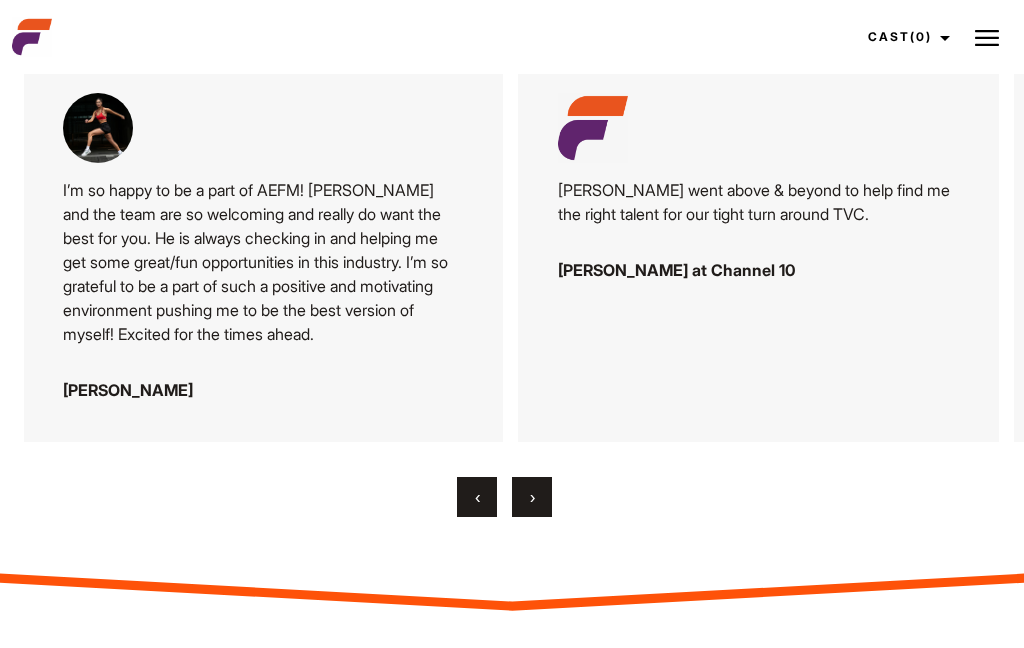 click on "›" at bounding box center (532, 497) 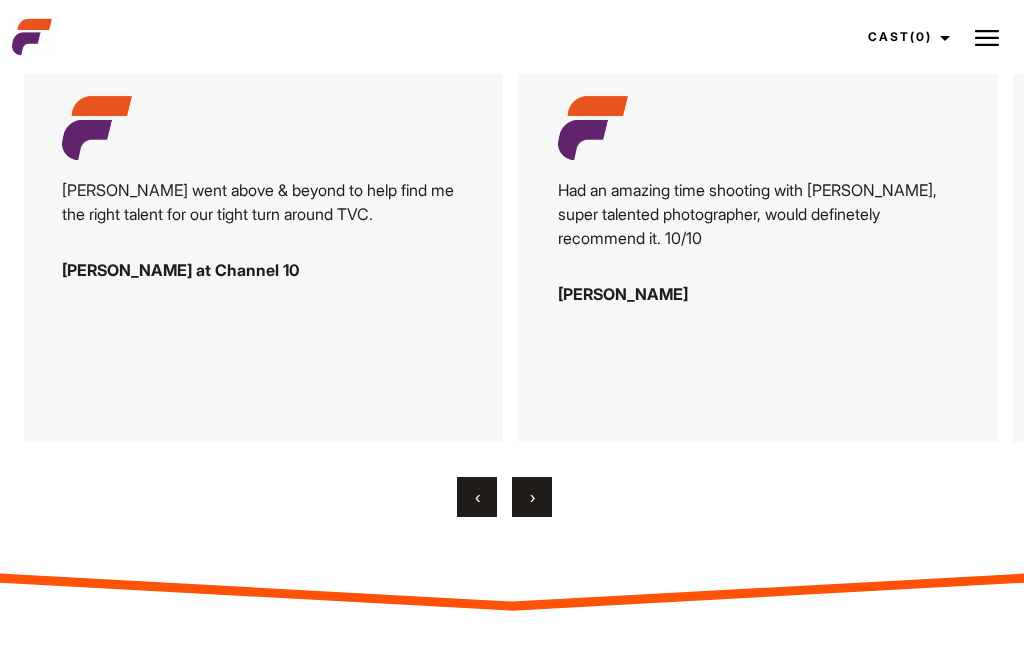 click on "›" at bounding box center (532, 497) 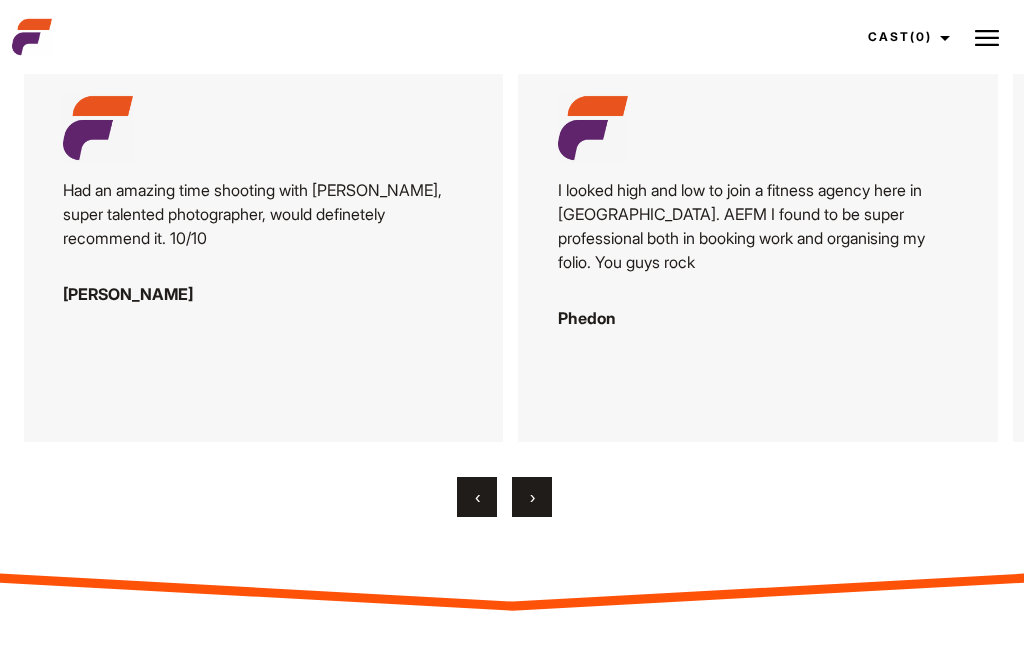 click on "›" at bounding box center (532, 497) 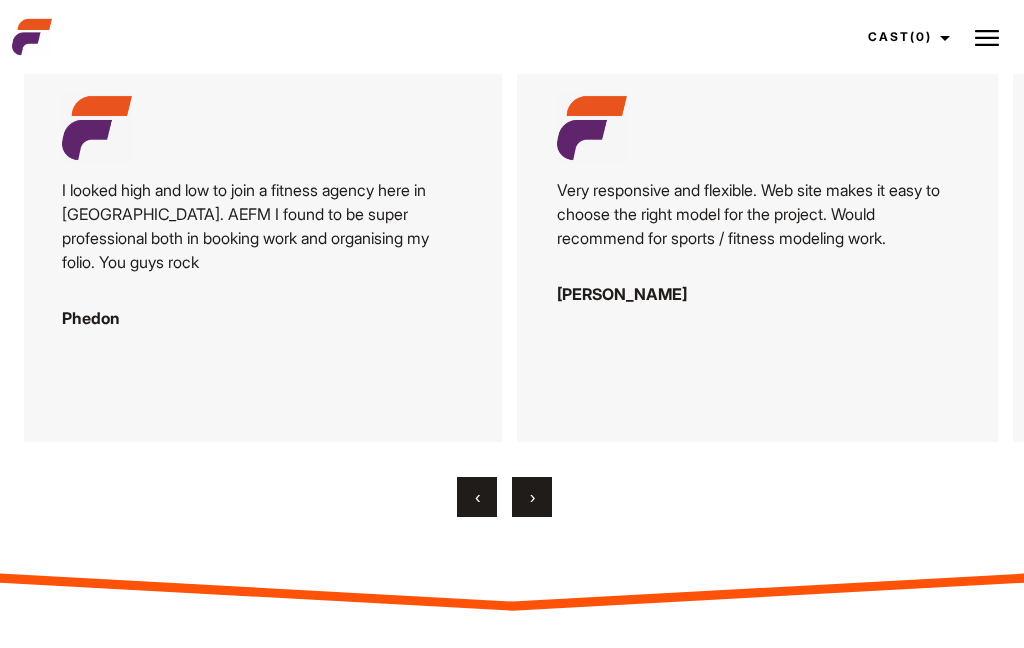 click on "›" at bounding box center (532, 497) 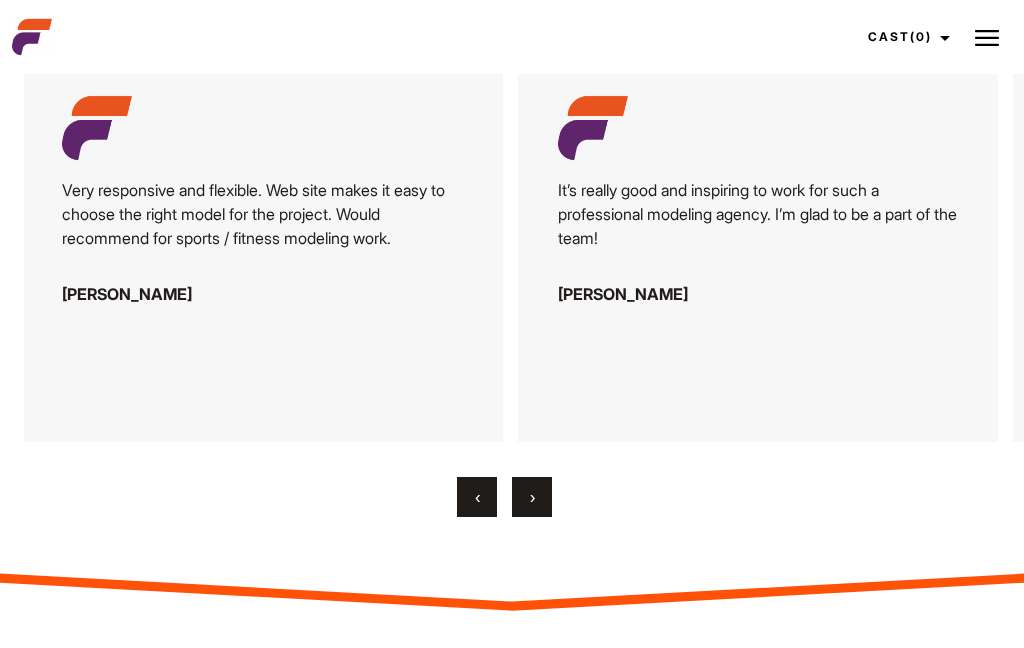 click on "›" at bounding box center (532, 497) 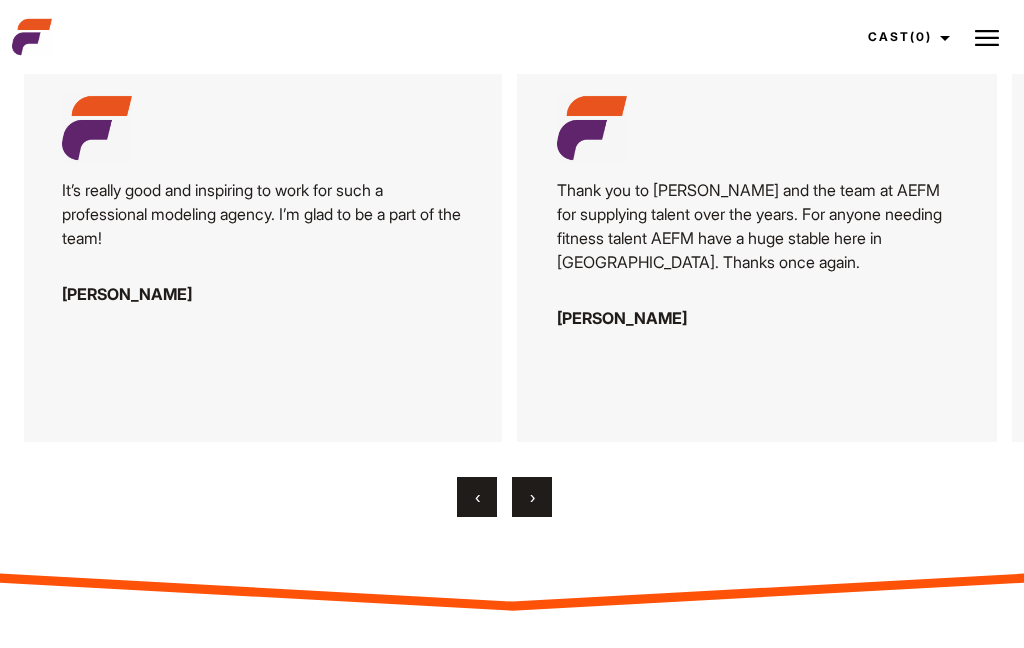 click on "›" at bounding box center (532, 497) 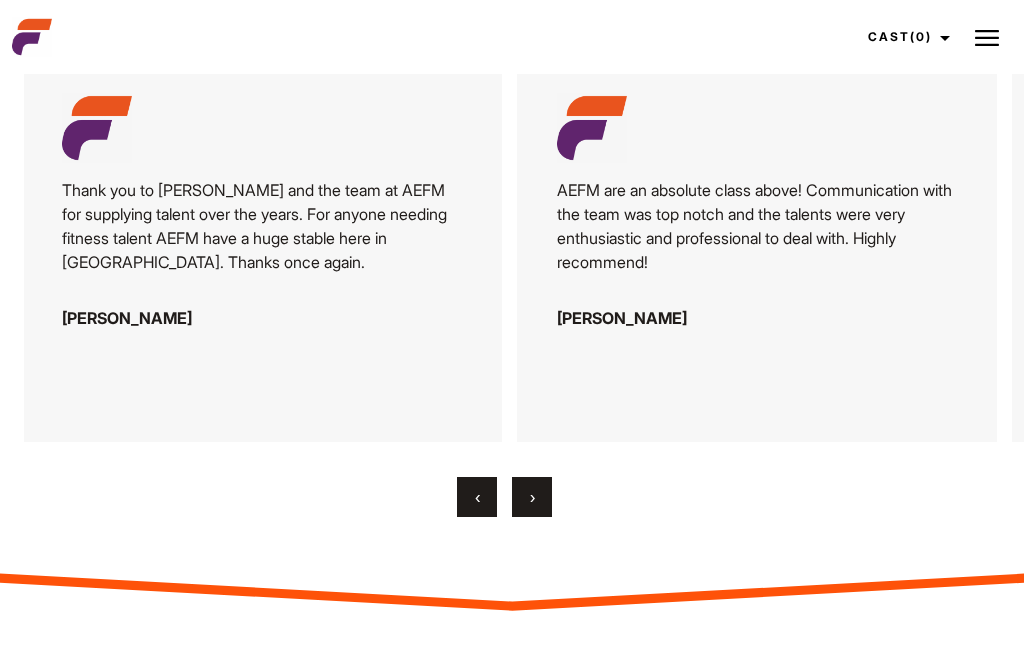 click on "›" at bounding box center (532, 497) 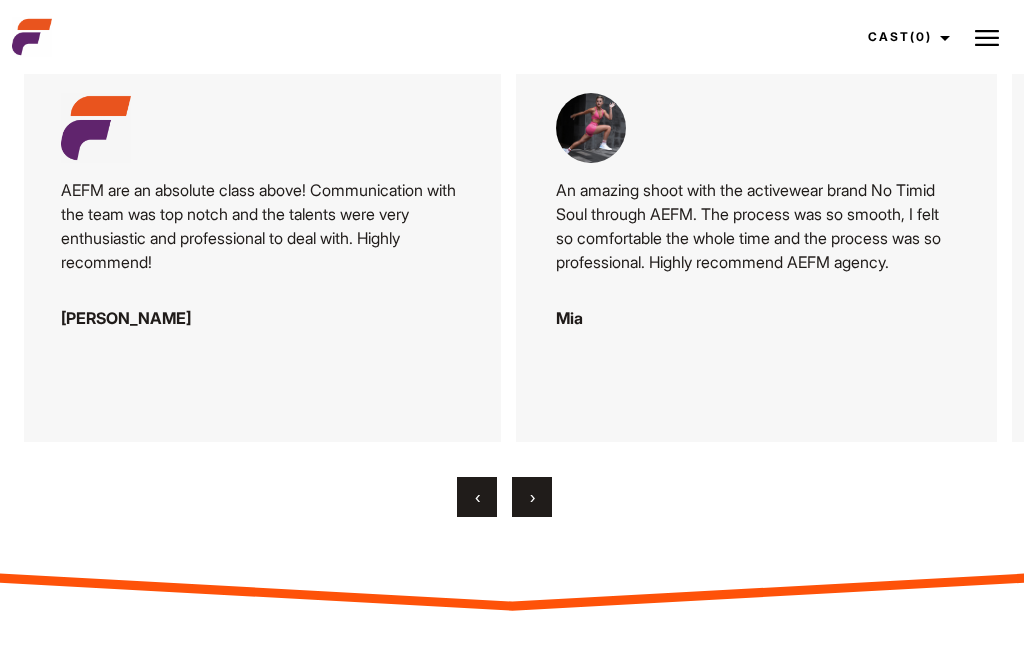 click on "›" at bounding box center (532, 497) 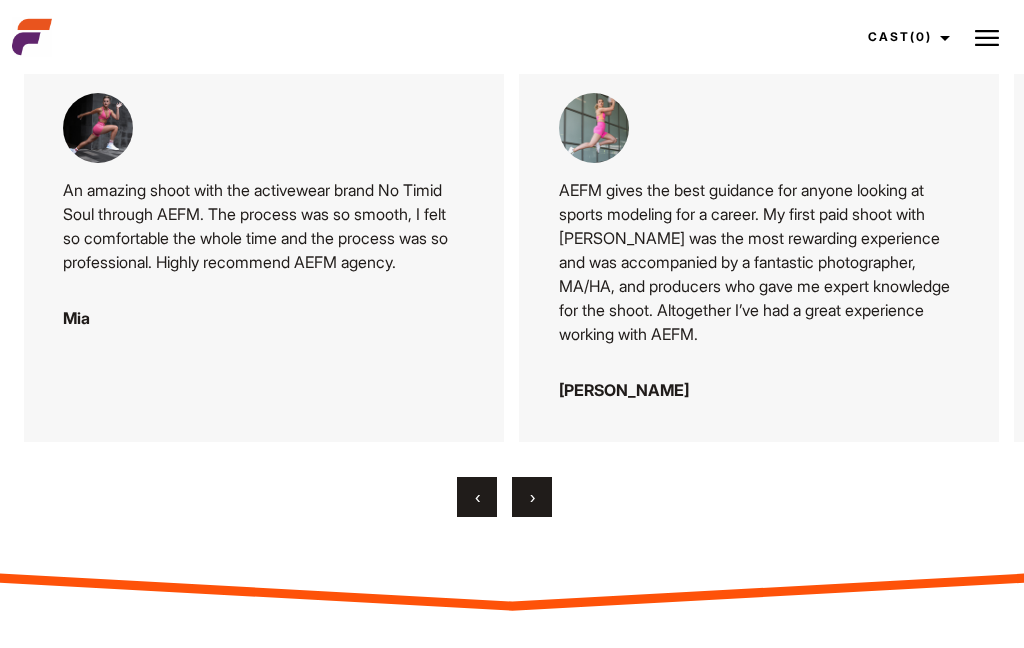 click on "›" at bounding box center (532, 497) 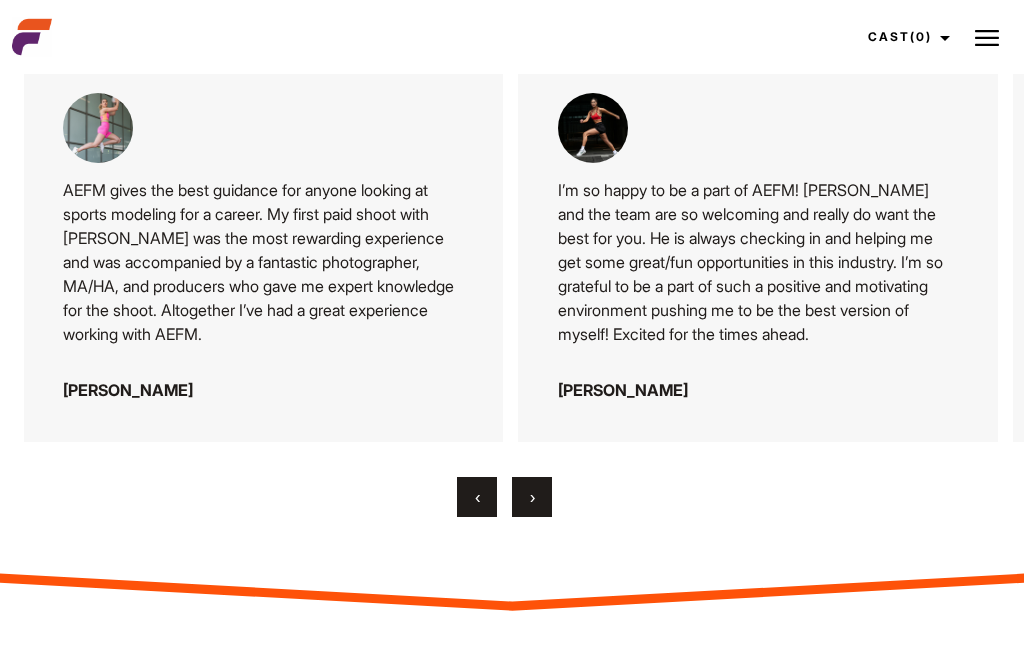 click on "›" at bounding box center (532, 497) 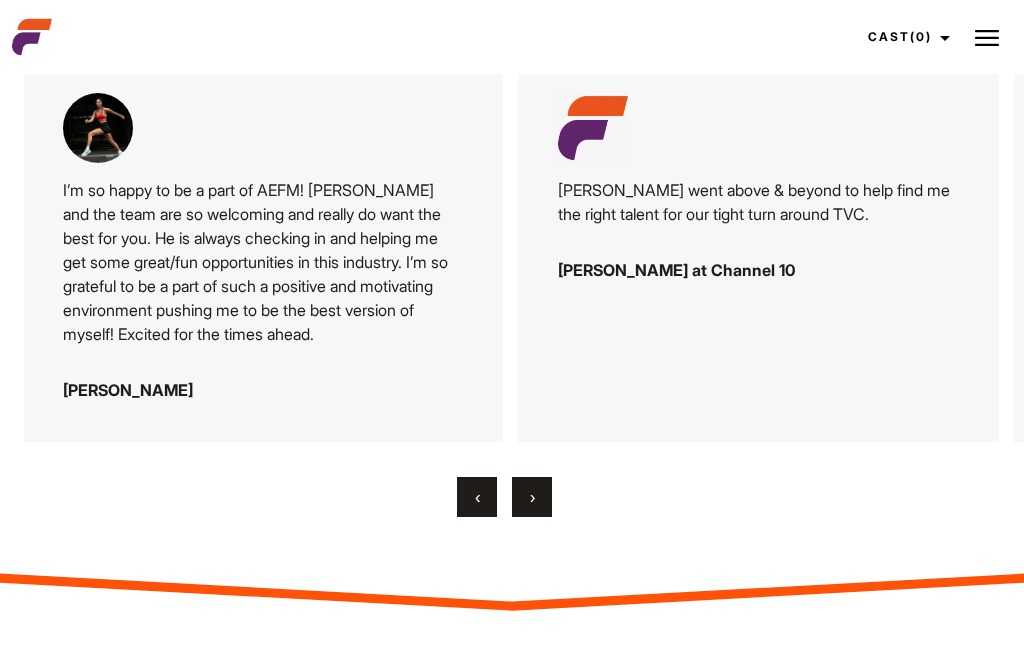 click on "›" at bounding box center [532, 497] 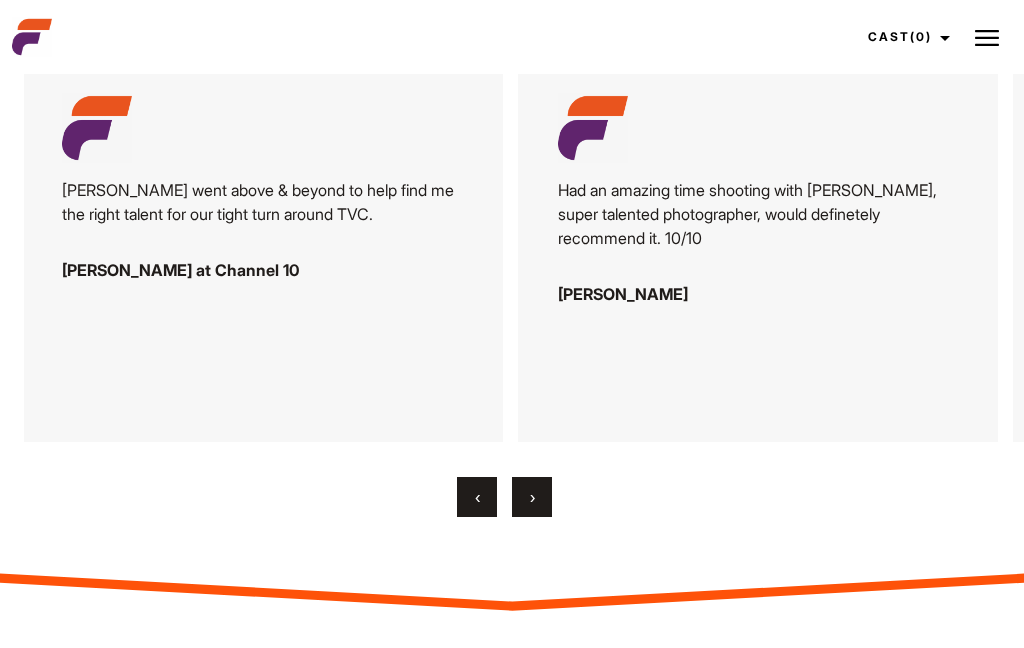 click on "›" at bounding box center [532, 497] 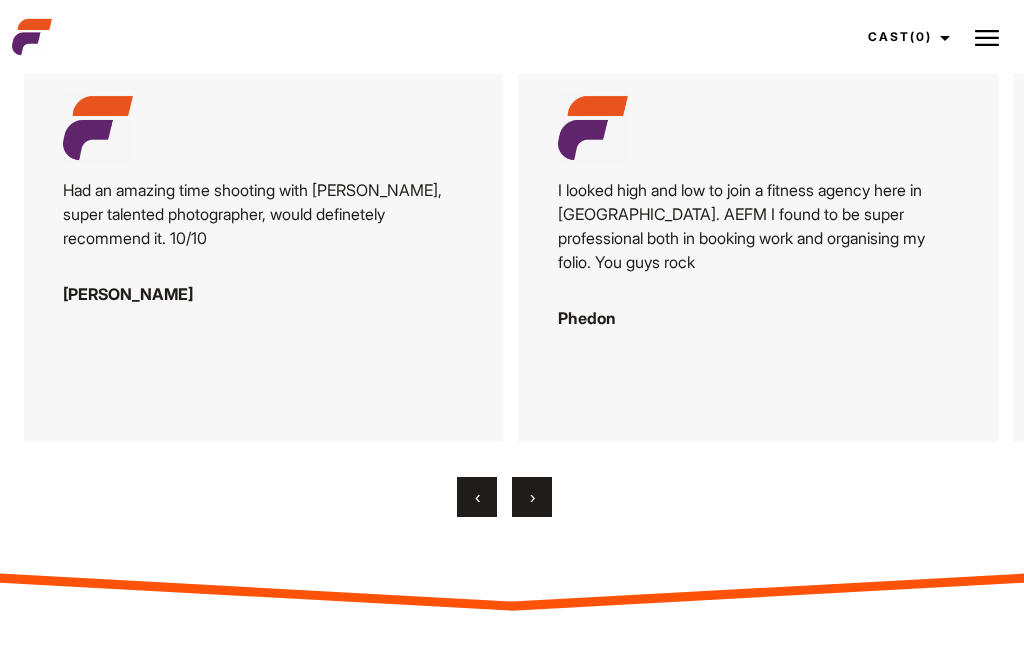 click on "›" at bounding box center [532, 497] 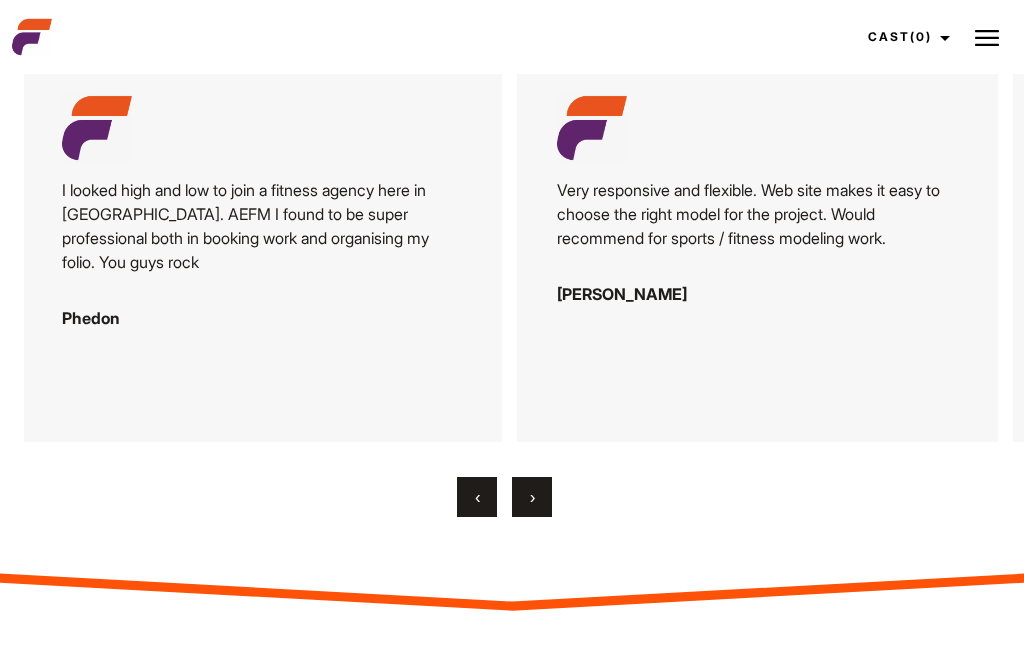 click on "›" at bounding box center [532, 497] 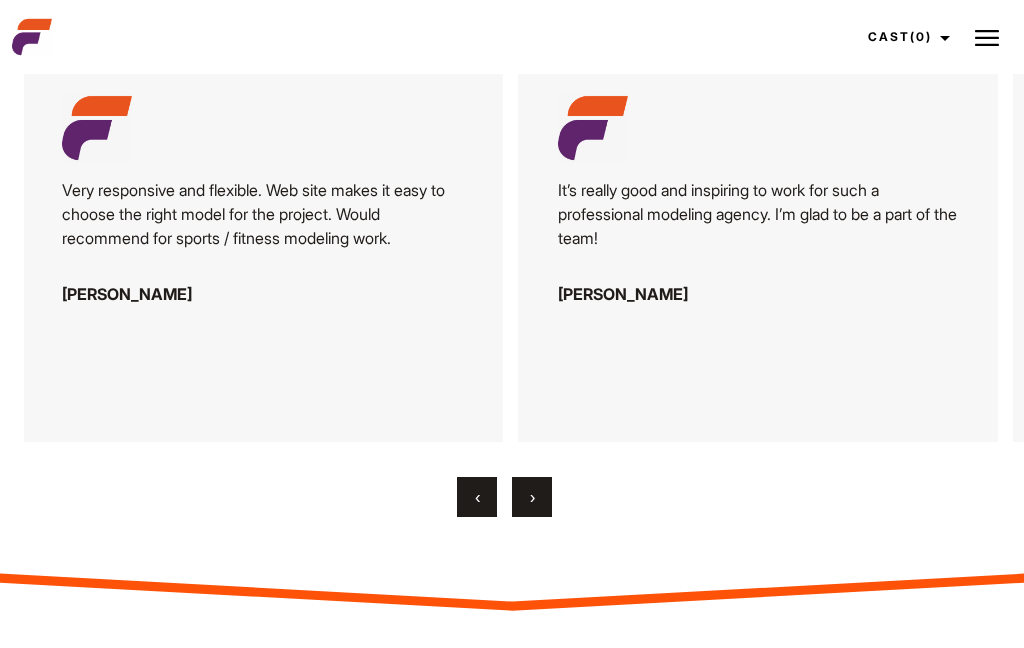 click on "›" at bounding box center (532, 497) 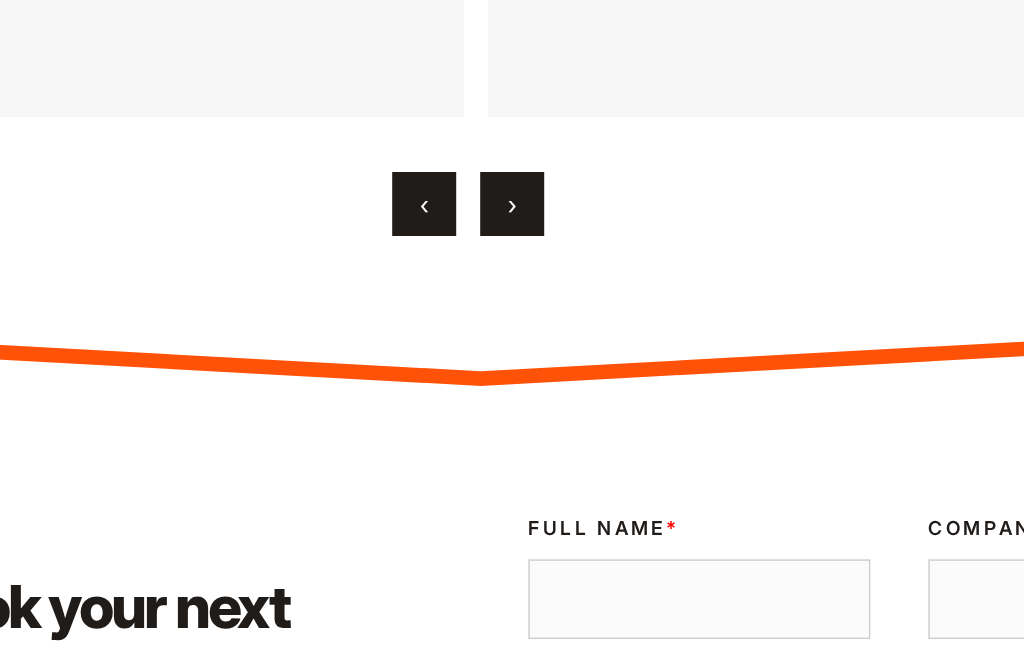 click on "Ready to book your next campaign?
If you’re ready to elevate your brand with professional Asian fitness models, AEFM is here to help. Contact us today to discuss your project and find the perfect model for your needs. With our expertise, you can create impactful campaigns that leave a lasting impression.
Validate Email
UUID
Post Title
Full Name  *
Company Name  *
Email Address  *
Phone Number  *
Short Brief  *
Privacy  *
By checking this box, you agree to the terms in our  Privacy Policy .
Remember Me
Save my details for the next time I visit this website.
Submit" at bounding box center (512, 804) 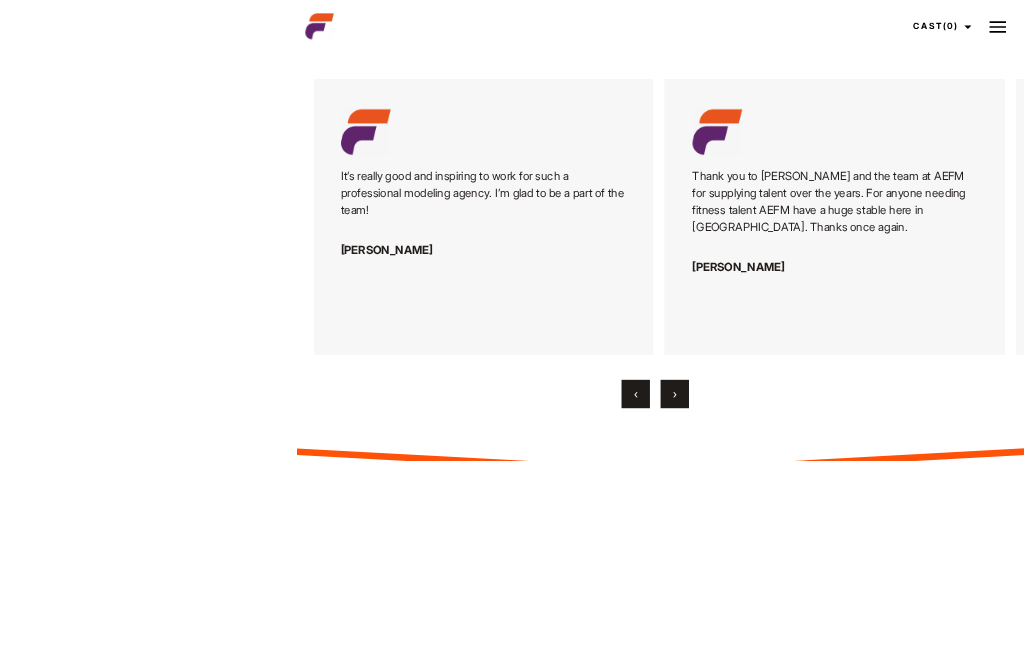 scroll, scrollTop: 3527, scrollLeft: 0, axis: vertical 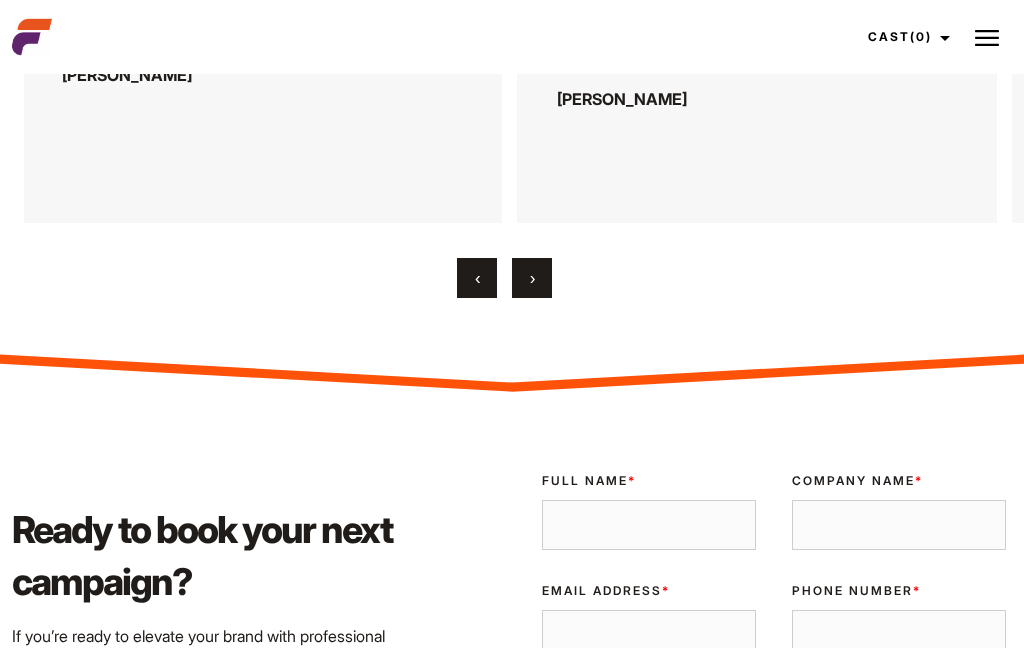 click on "›" at bounding box center (532, 278) 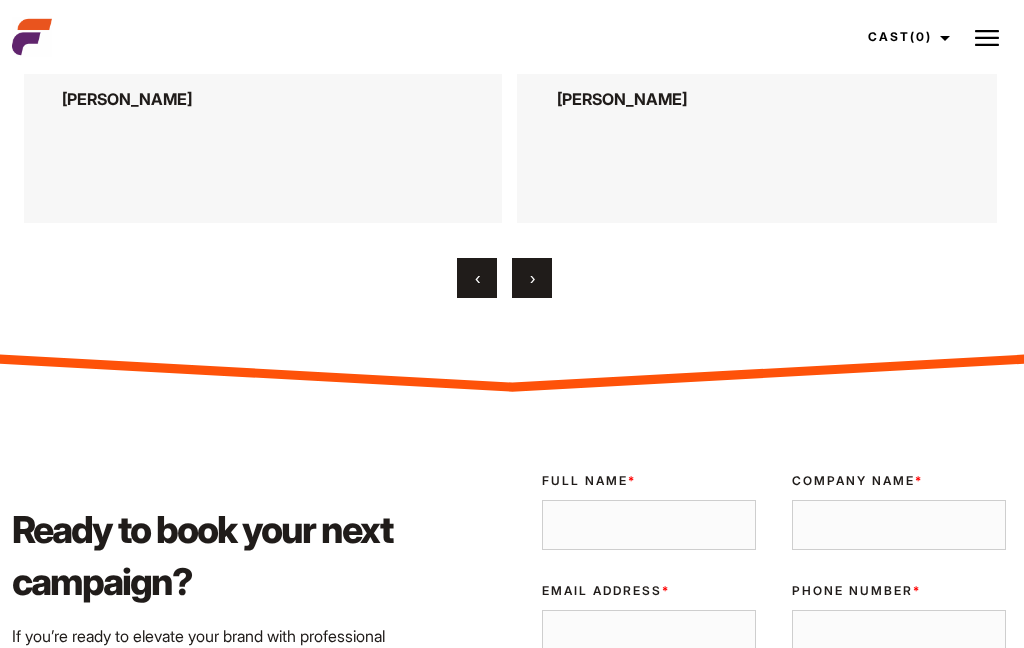 click on "›" at bounding box center (532, 278) 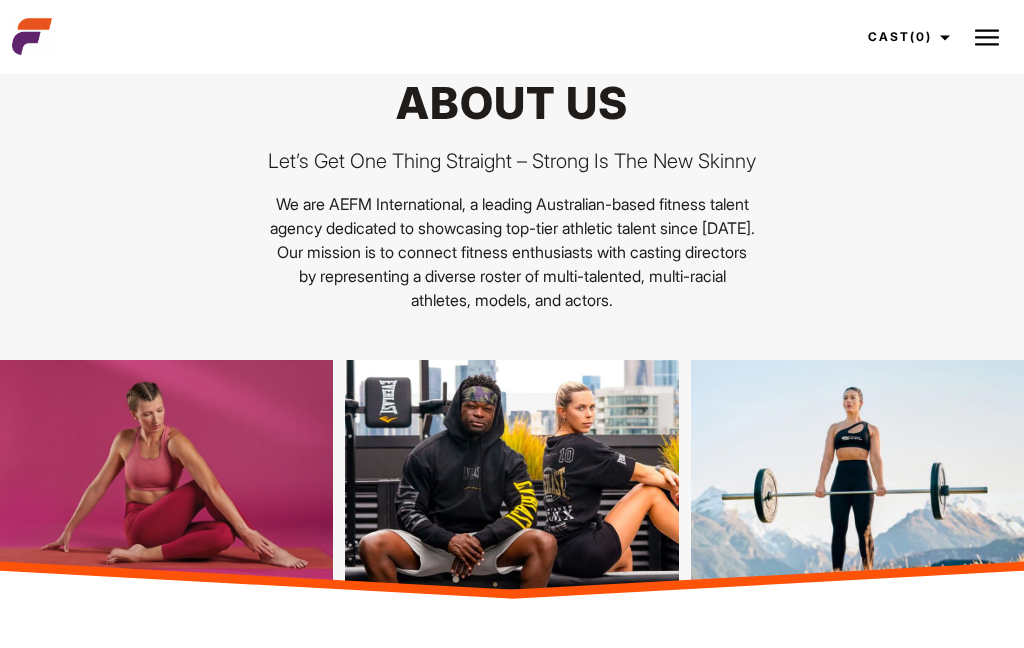 scroll, scrollTop: 0, scrollLeft: 0, axis: both 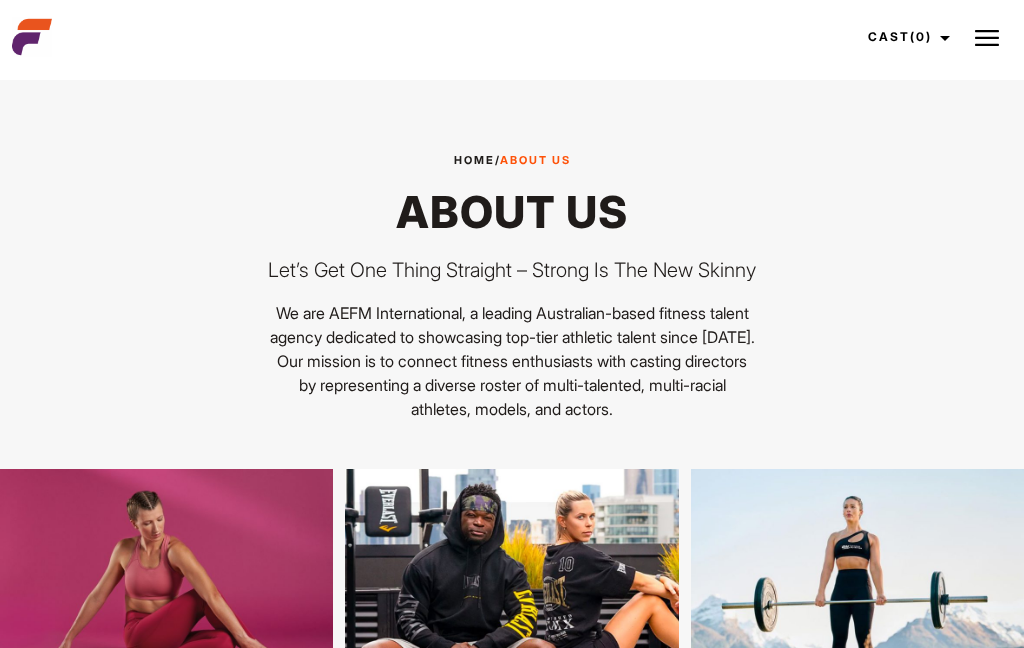 click at bounding box center (987, 38) 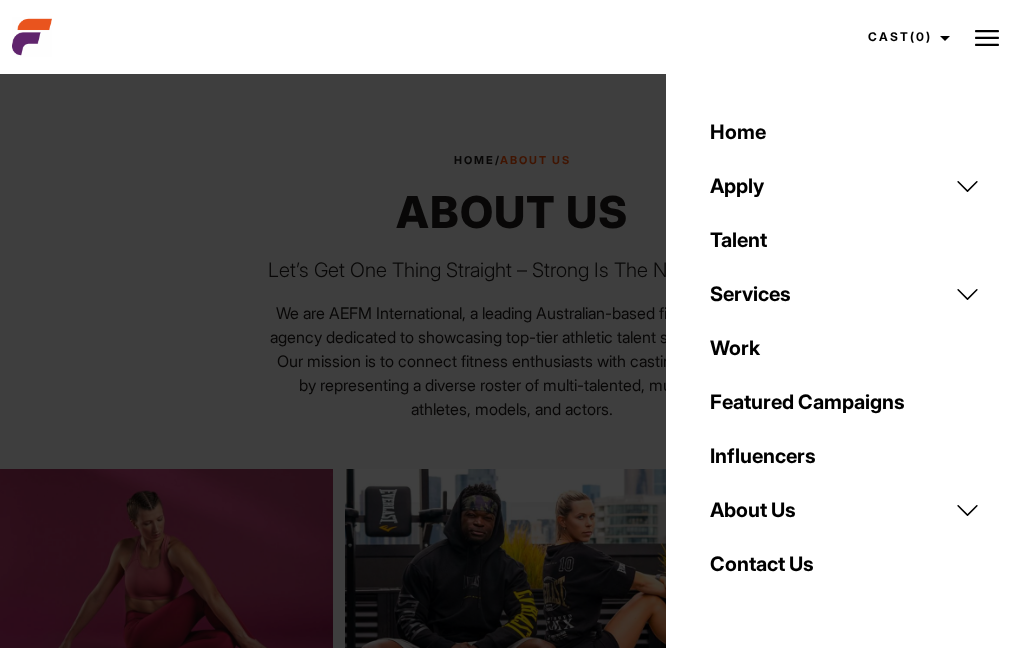 click on "About Us" at bounding box center [845, 510] 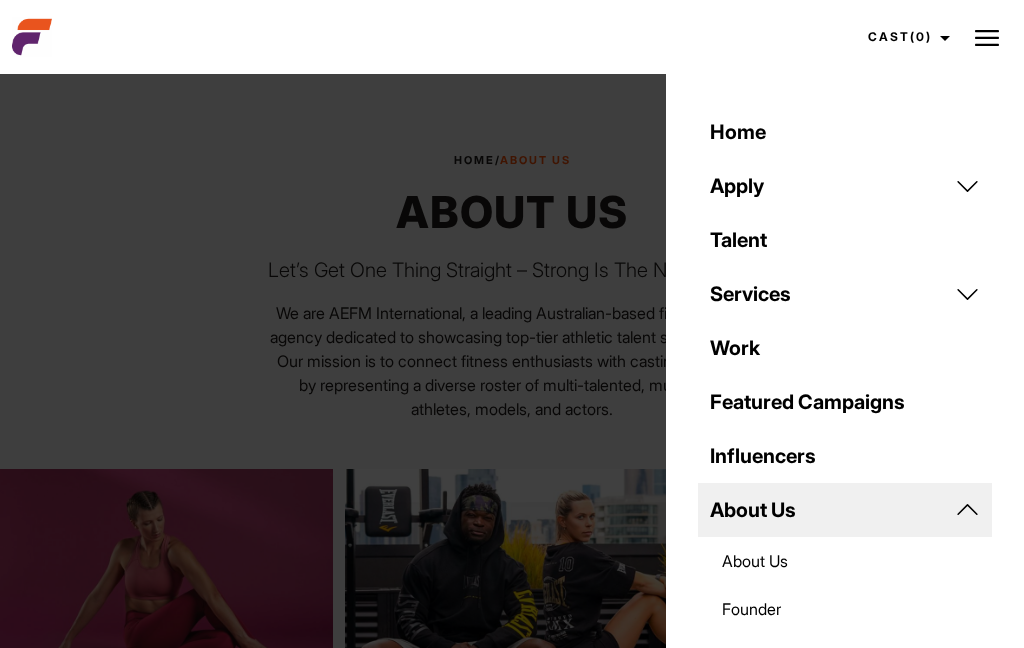 click on "Founder" at bounding box center (845, 609) 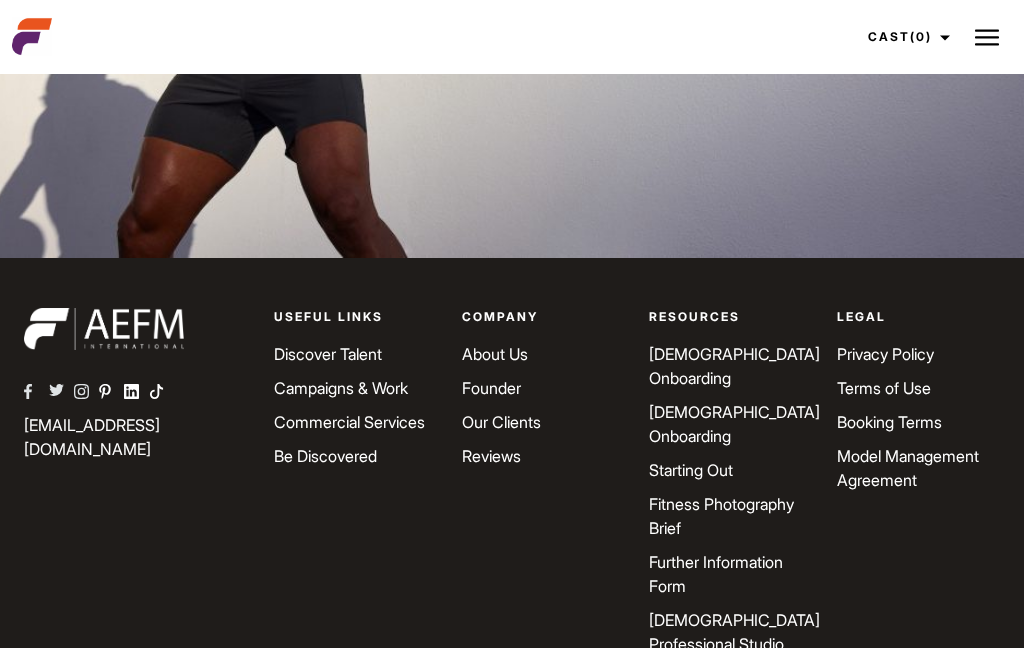 scroll, scrollTop: 5611, scrollLeft: 0, axis: vertical 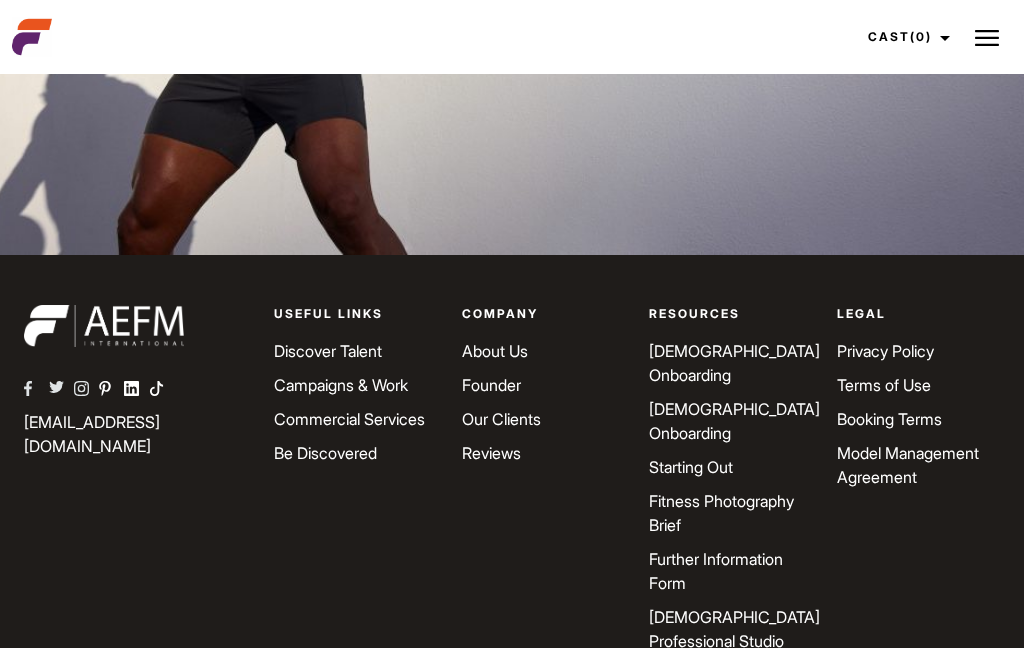 click on "Starting Out" at bounding box center (691, 467) 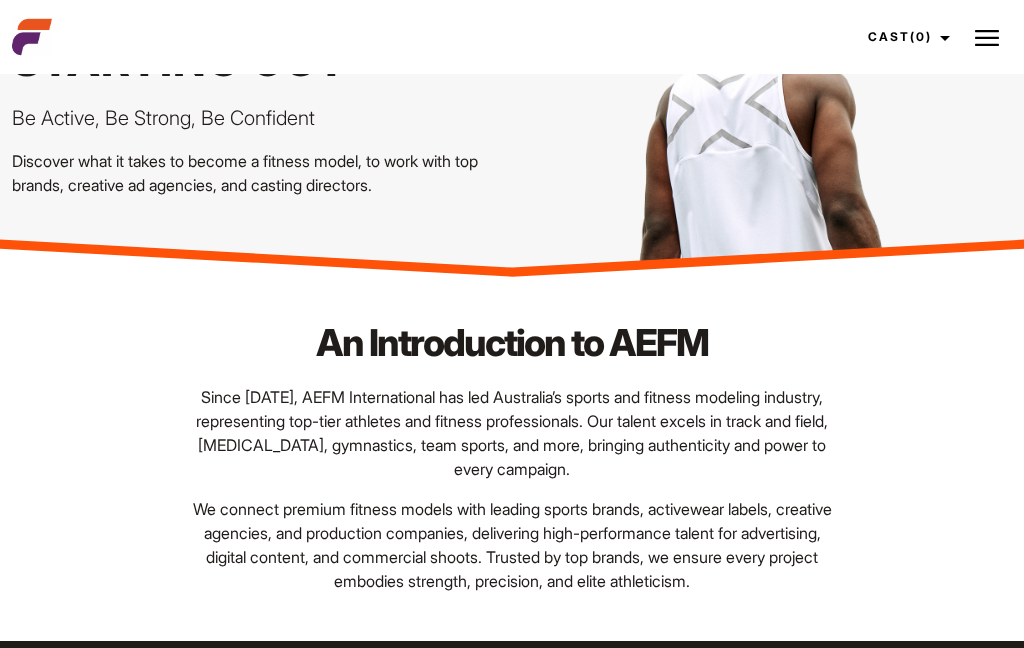 scroll, scrollTop: 188, scrollLeft: 0, axis: vertical 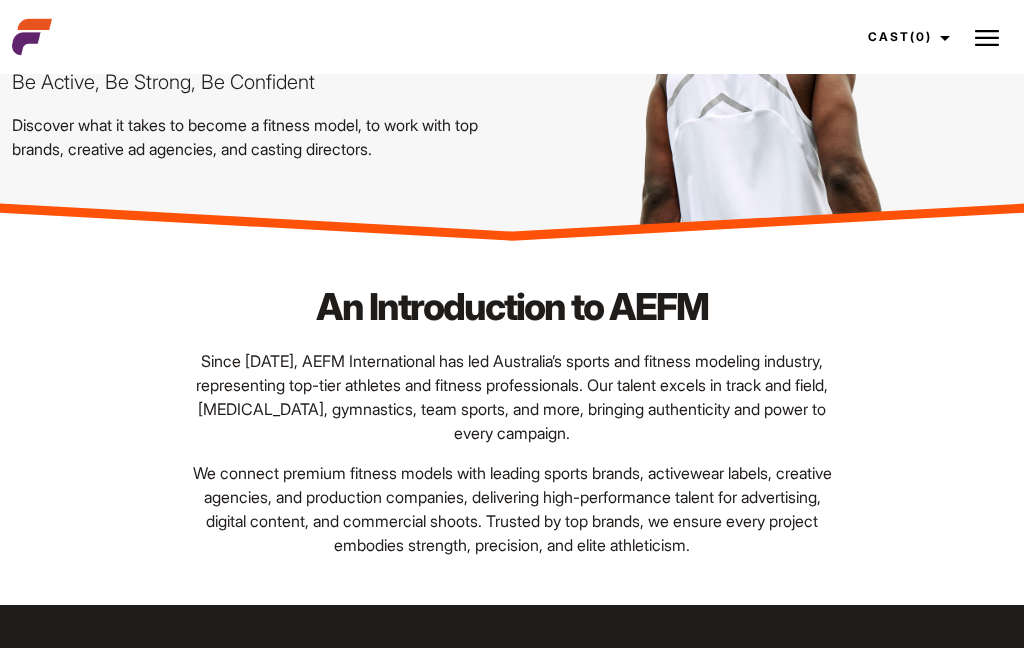 click on "An Introduction to AEFM
Since 2014, AEFM International has led Australia’s sports and fitness modeling industry, representing top-tier athletes and fitness professionals. Our talent excels in track and field, martial arts, gymnastics, team sports, and more, bringing authenticity and power to every campaign.
We connect premium fitness models with leading sports brands, activewear labels, creative agencies, and production companies, delivering high-performance talent for advertising, digital content, and commercial shoots. Trusted by top brands, we ensure every project embodies strength, precision, and elite athleticism." at bounding box center [512, 419] 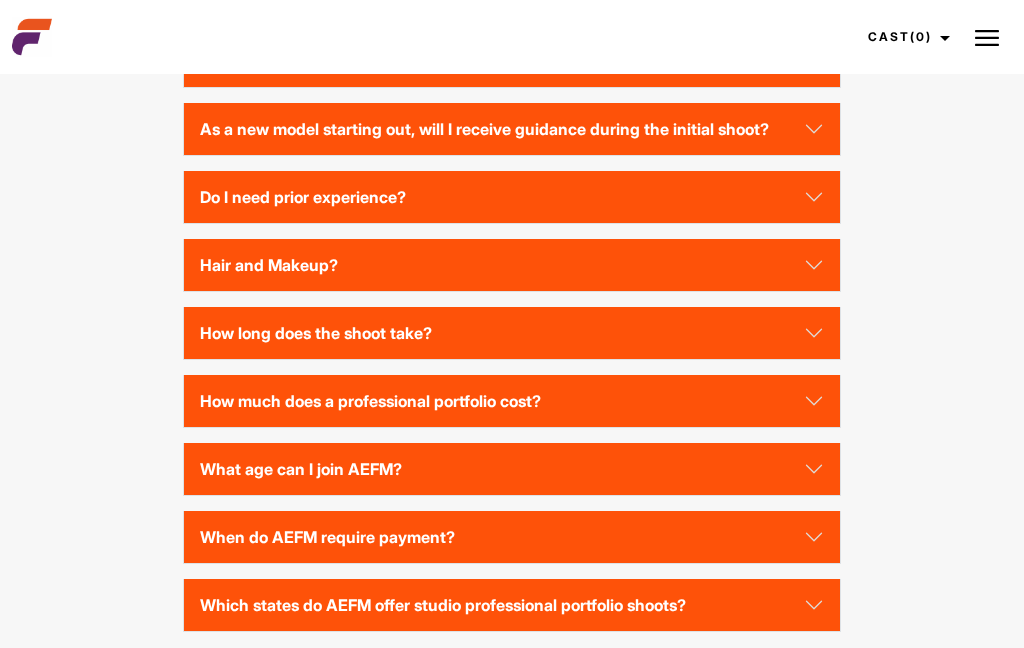 scroll, scrollTop: 3650, scrollLeft: 0, axis: vertical 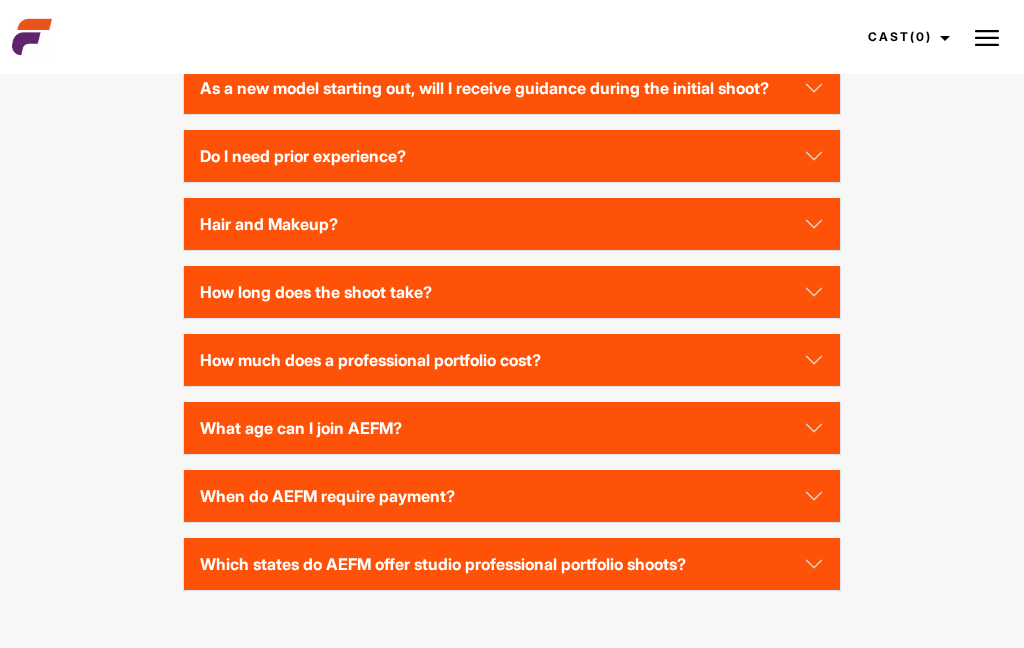 click on "Am I able to bring fitness accessories to my shoot?" at bounding box center (512, 20) 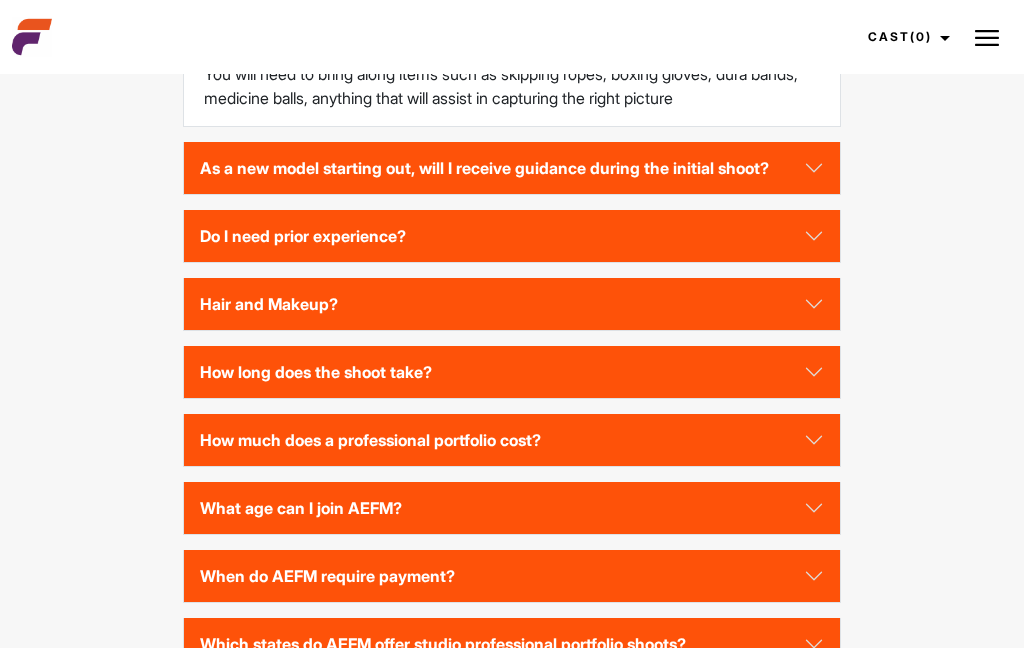 click on "As a new model starting out, will I receive guidance during the initial shoot?" at bounding box center (512, 168) 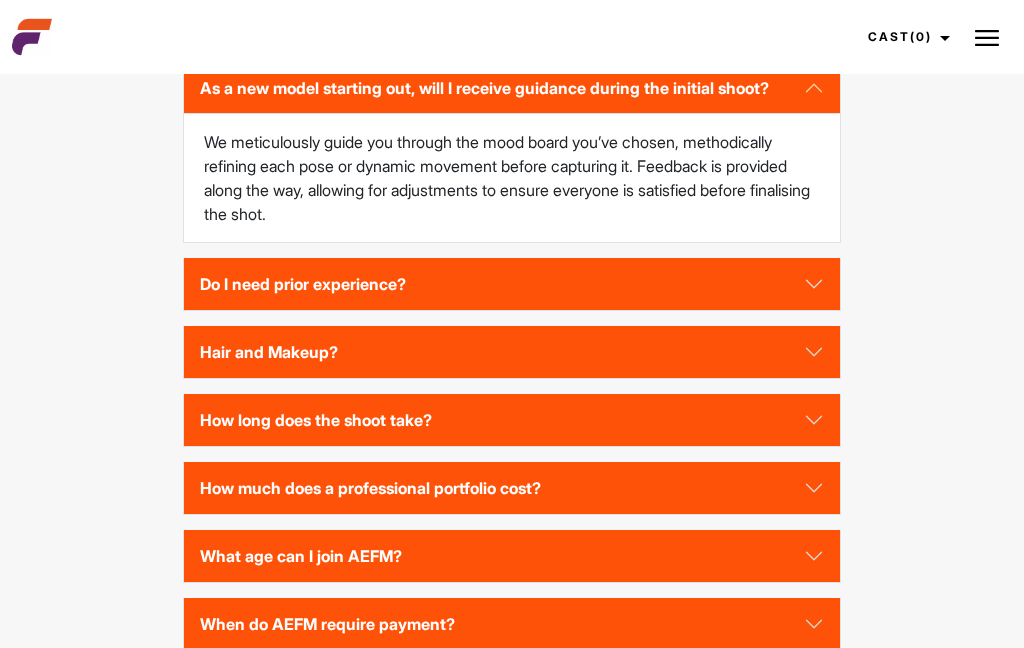 click on "Do I need prior experience?" at bounding box center (512, 284) 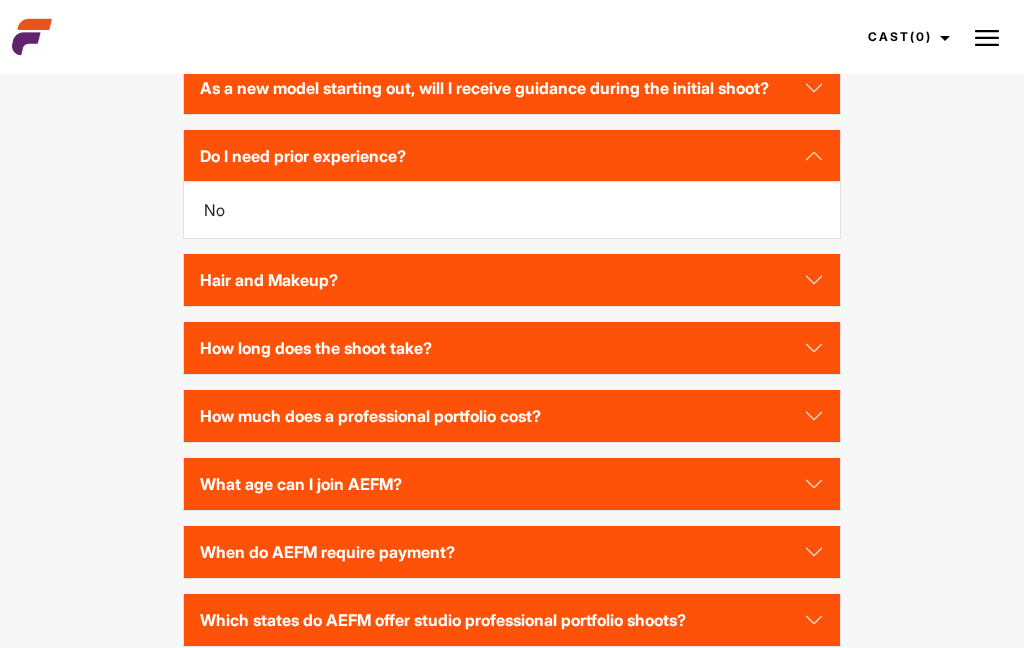 click on "Hair and Makeup?" at bounding box center (512, 280) 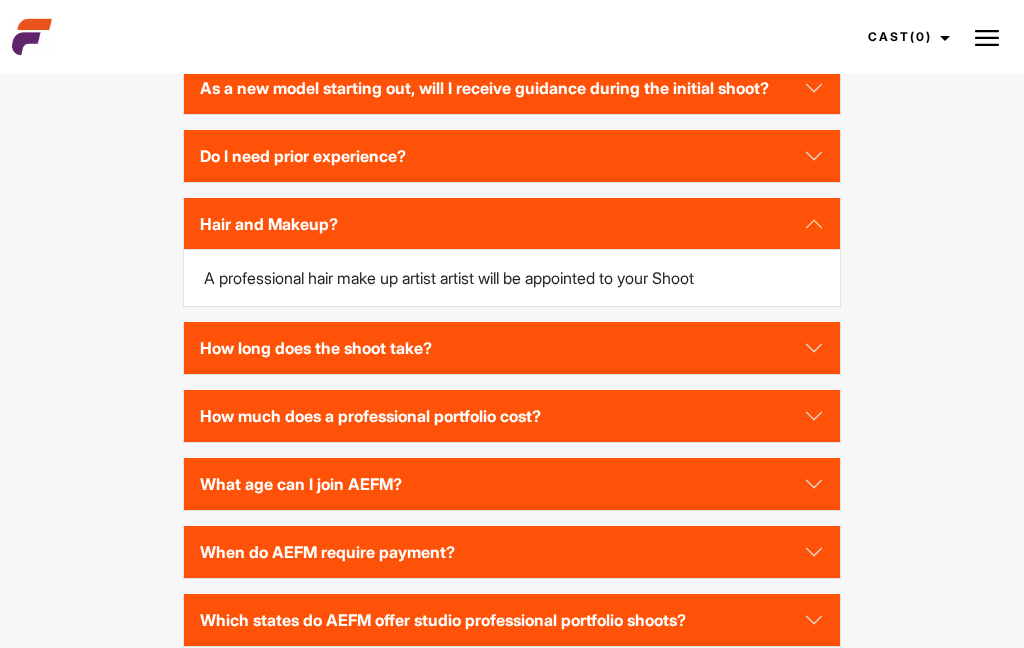 click on "How long does the shoot take?" at bounding box center [512, 348] 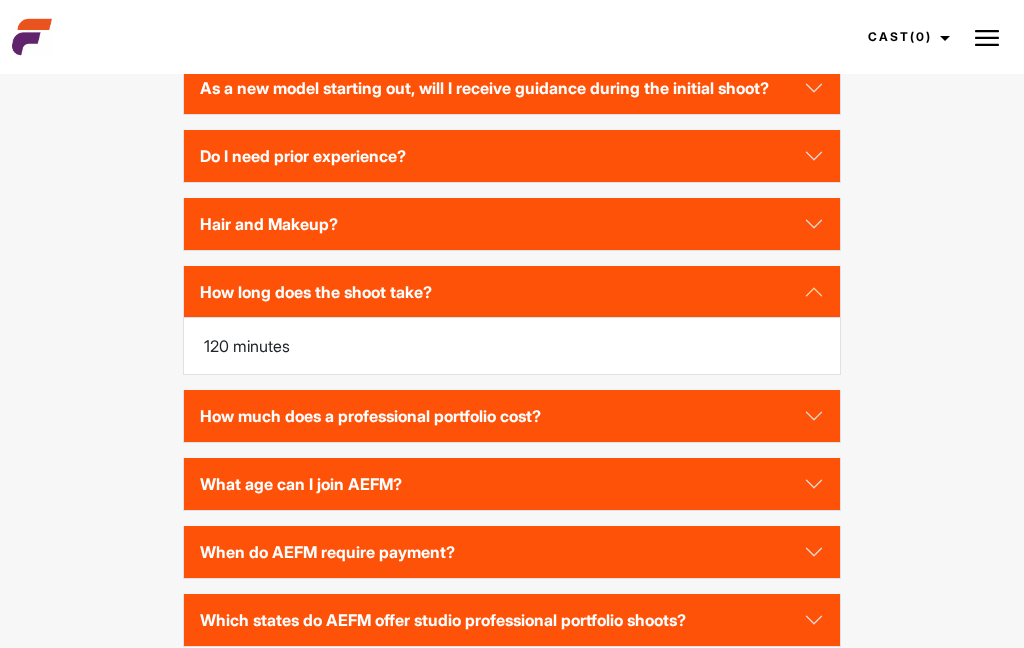 click on "How much does a professional portfolio cost?" at bounding box center (512, 416) 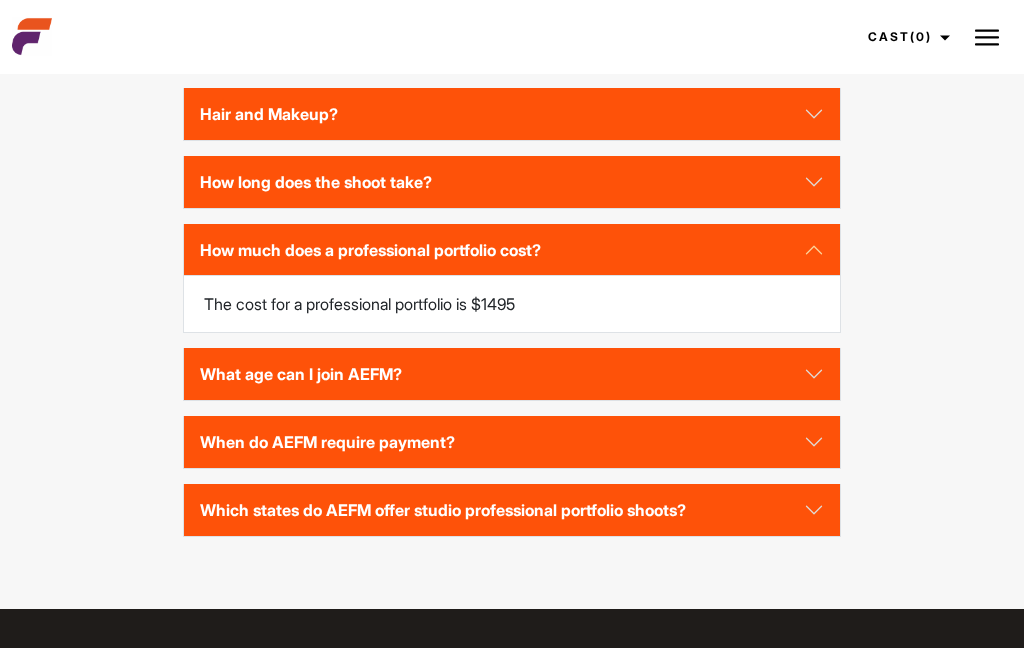 scroll, scrollTop: 3801, scrollLeft: 0, axis: vertical 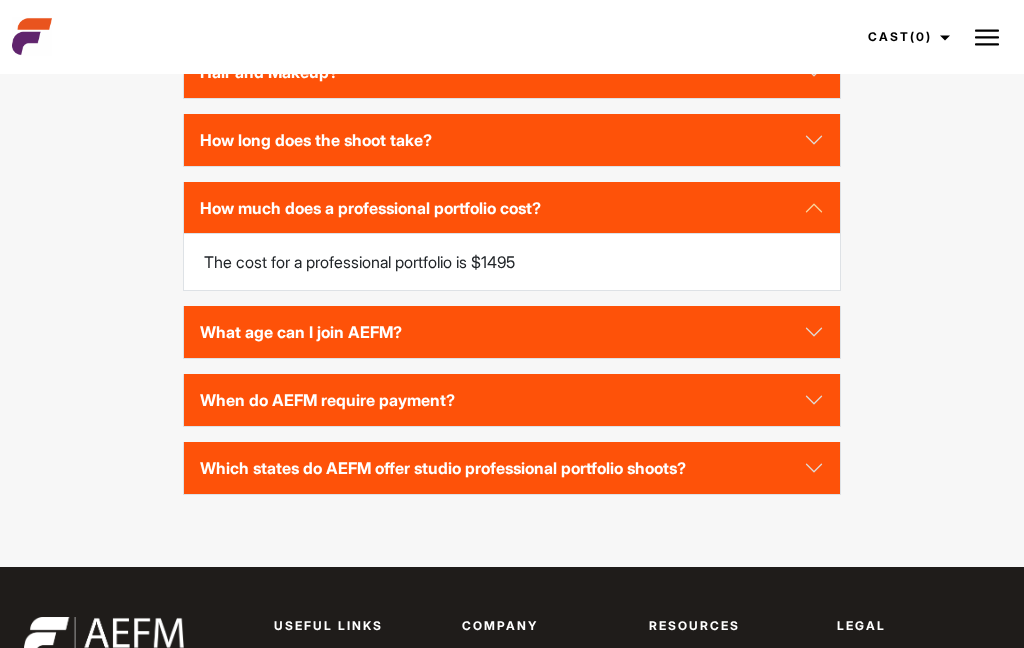 click on "What age can I join AEFM?" at bounding box center [512, 333] 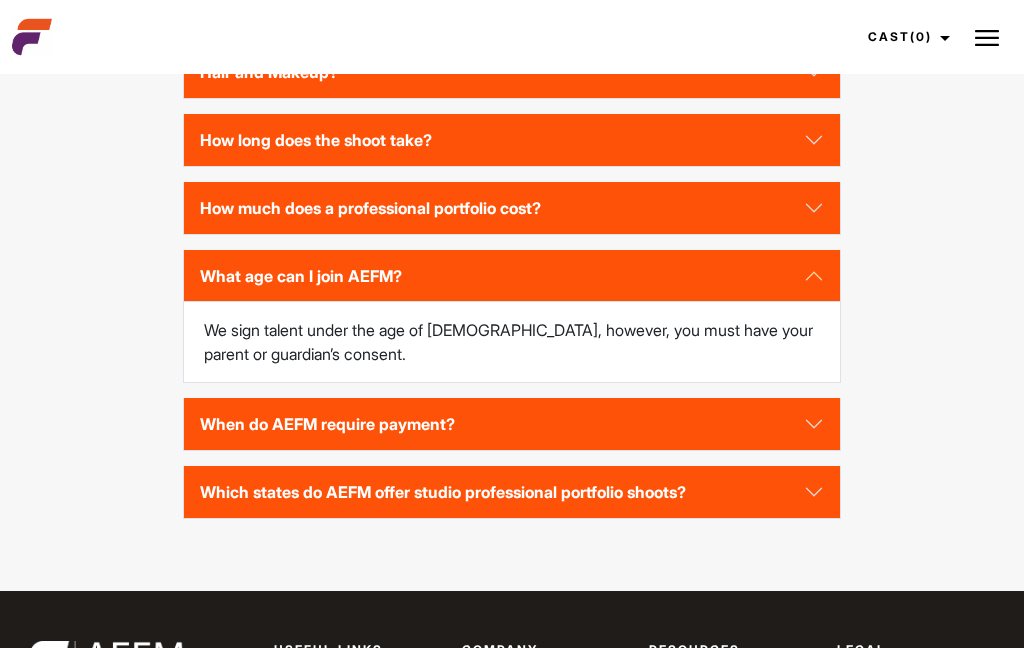 click on "When do AEFM require payment?" at bounding box center (512, 424) 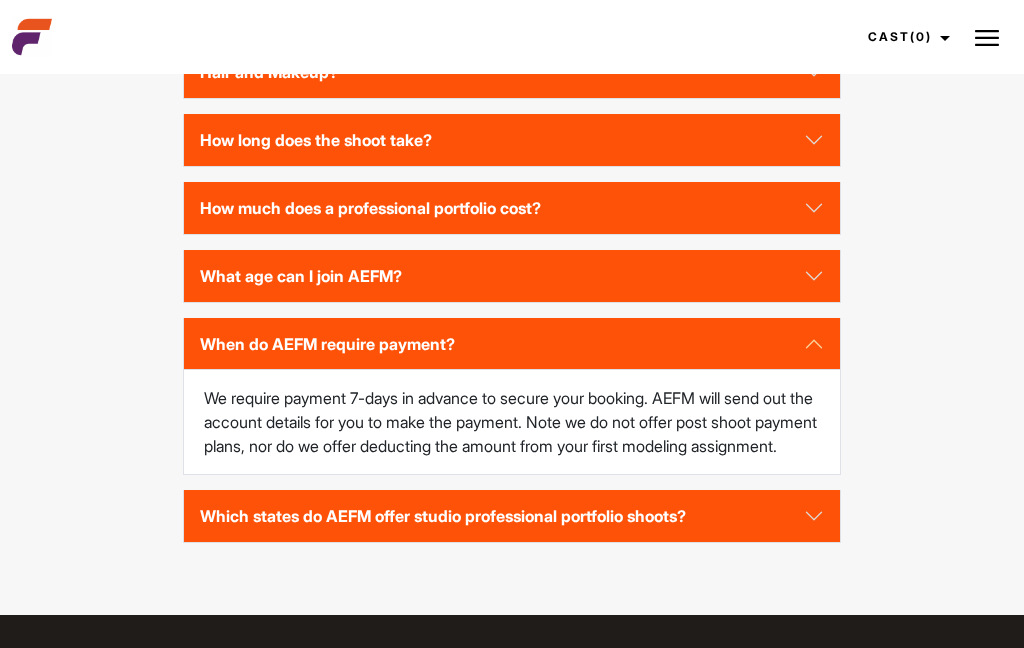 click on "Which states do AEFM offer studio professional portfolio shoots?" at bounding box center [512, 516] 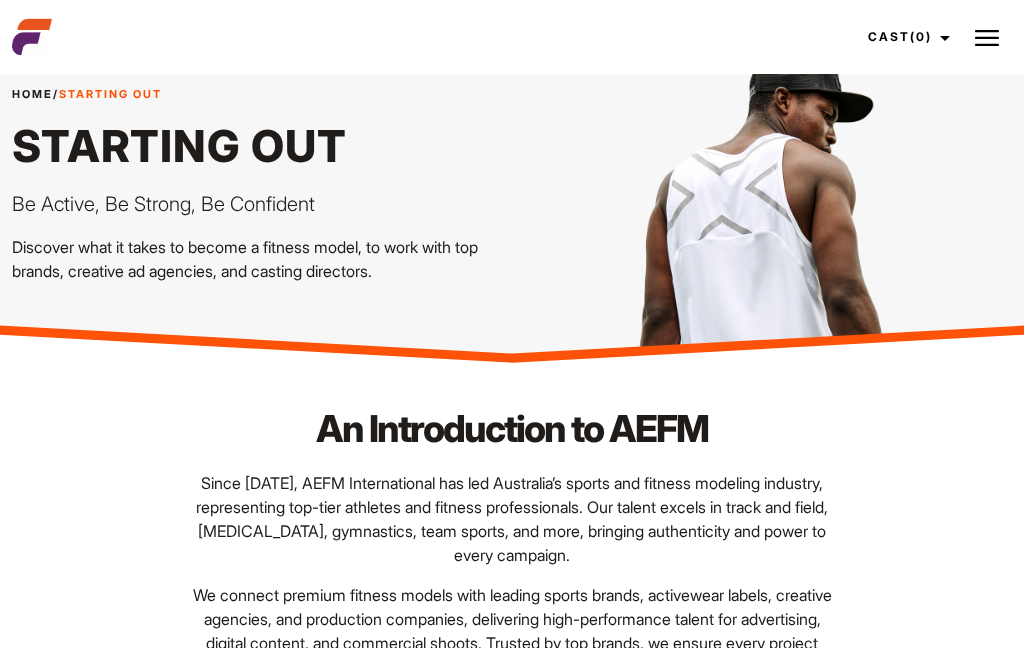 scroll, scrollTop: 0, scrollLeft: 0, axis: both 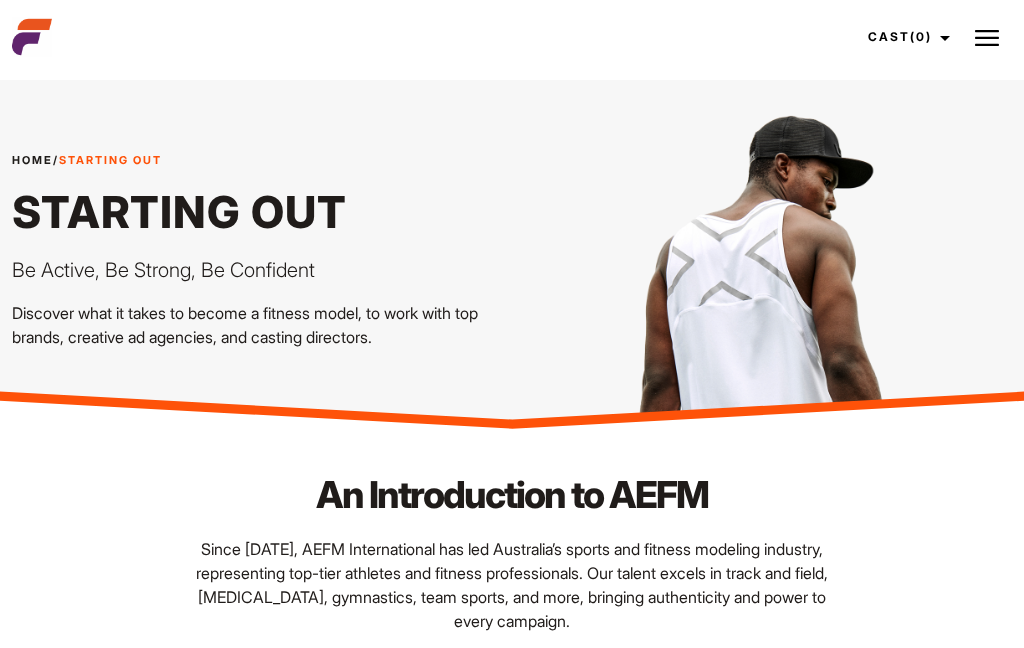 click at bounding box center (987, 38) 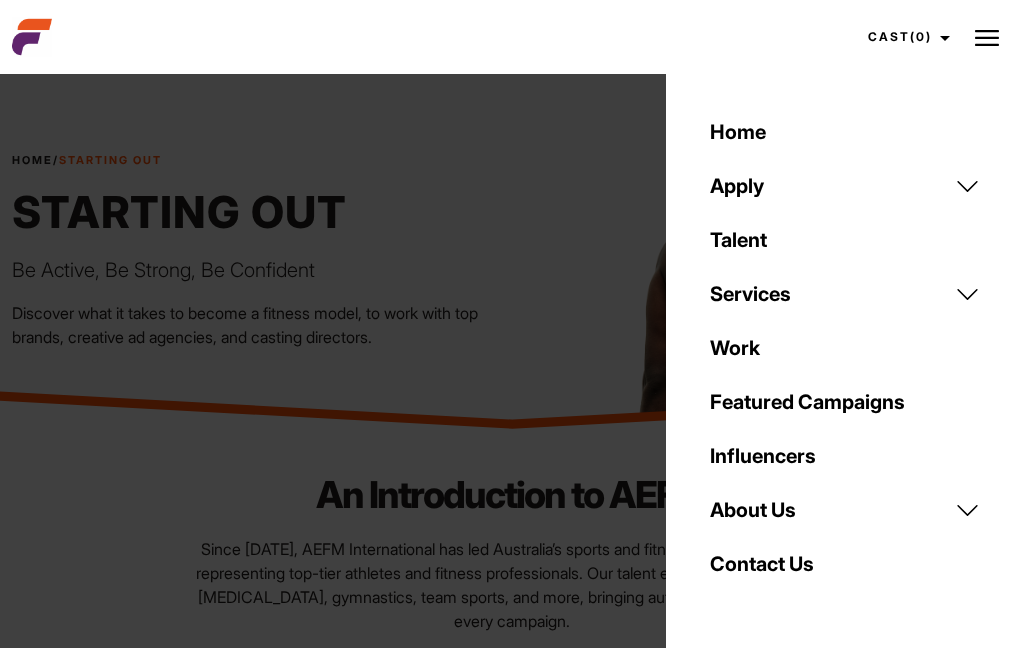 click on "Contact Us" at bounding box center [845, 564] 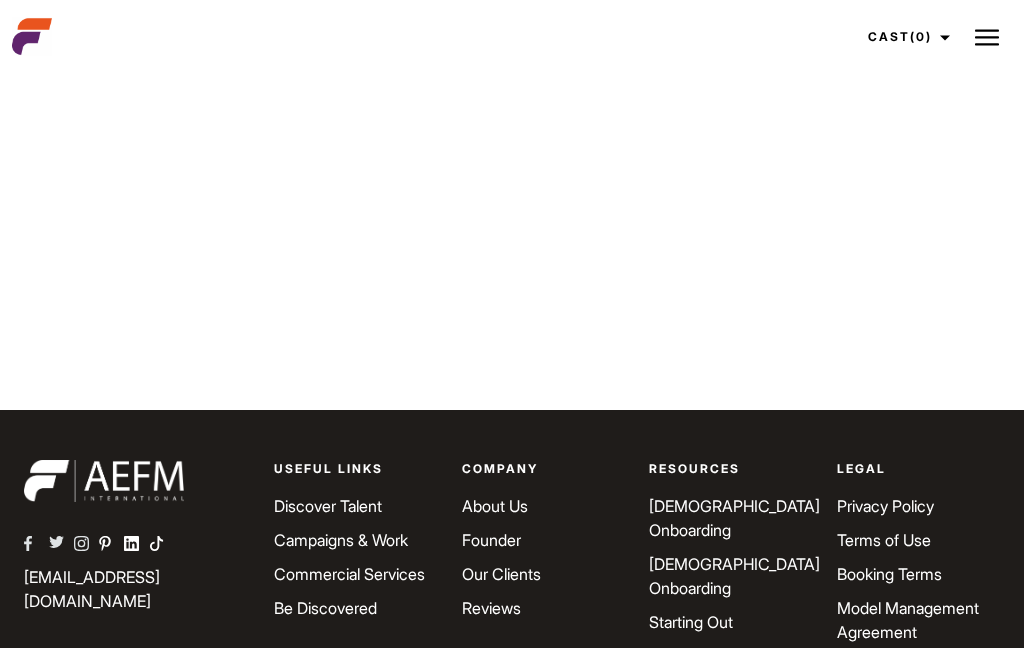 scroll, scrollTop: 1178, scrollLeft: 0, axis: vertical 